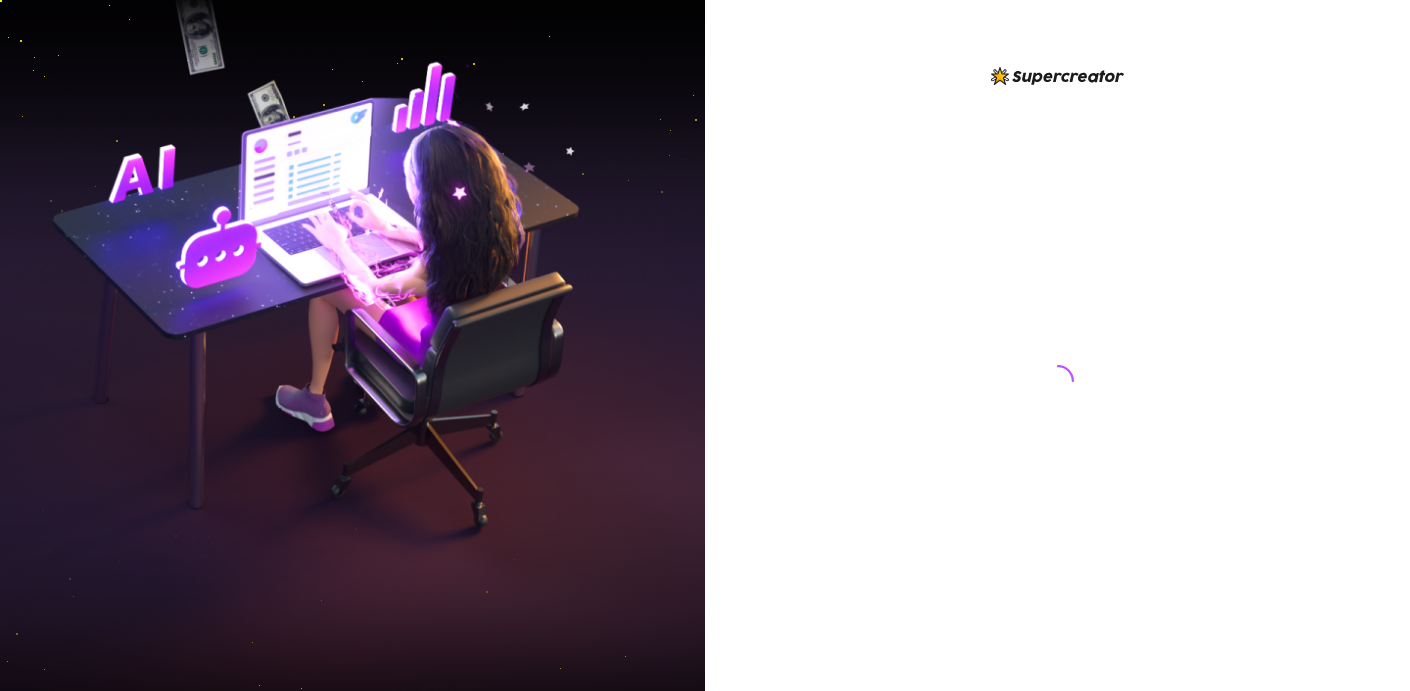 scroll, scrollTop: 0, scrollLeft: 0, axis: both 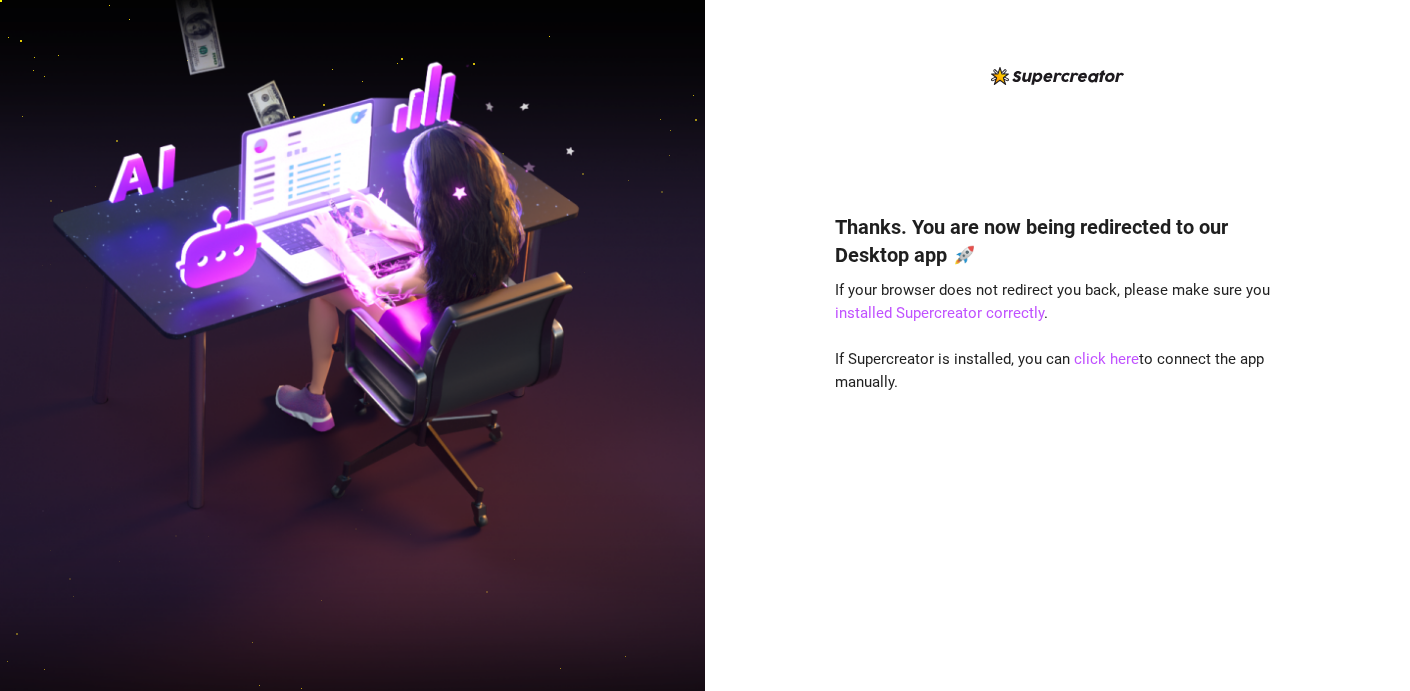 click on "Thanks. You are now being redirected to our Desktop app 🚀 If your browser does not redirect you back, please make sure you   installed Supercreator correctly . If Supercreator is installed, you can   click here  to connect the app manually." at bounding box center (1058, 422) 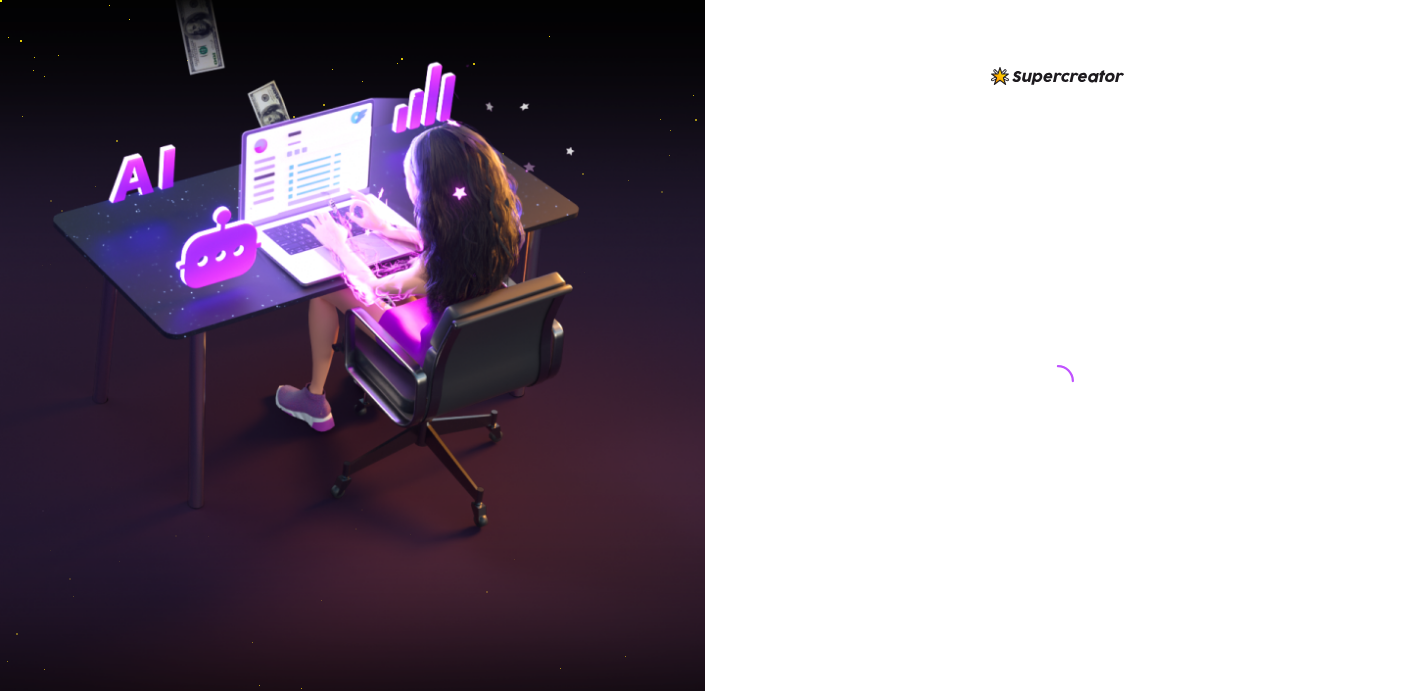 scroll, scrollTop: 0, scrollLeft: 0, axis: both 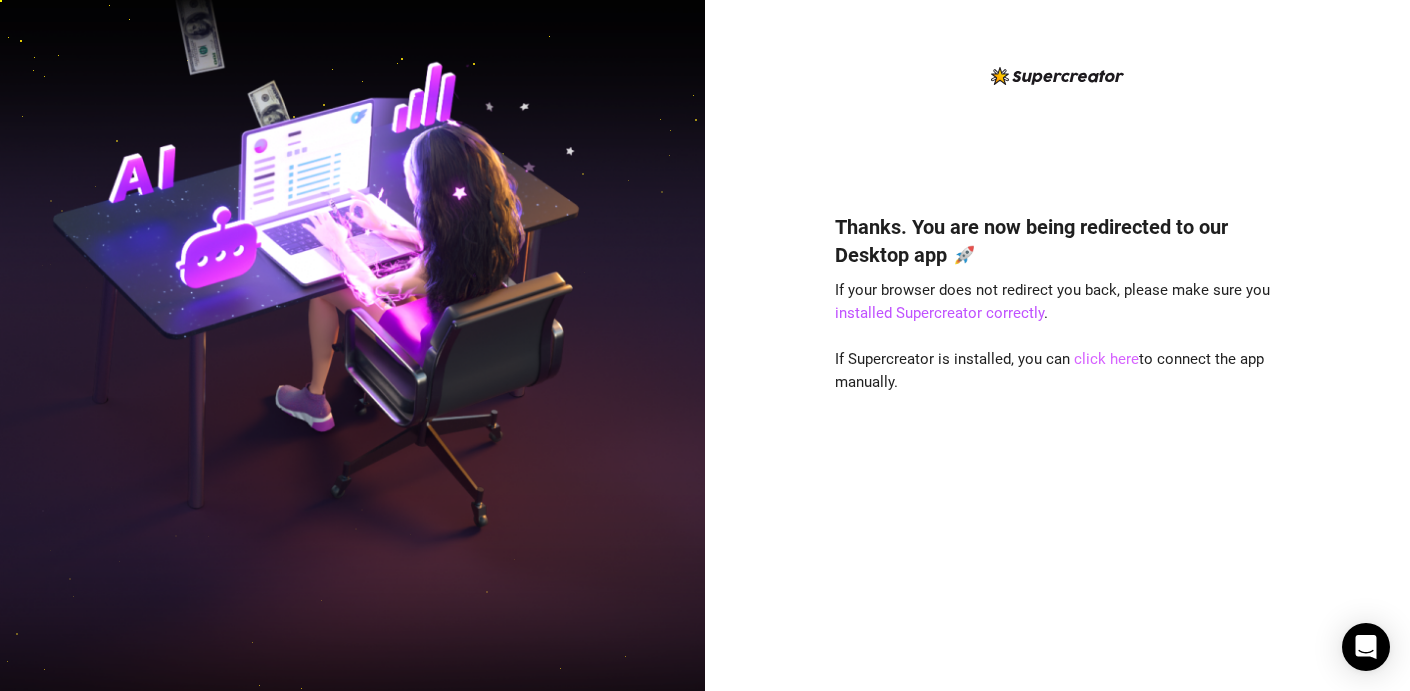 click on "click here" at bounding box center (1106, 359) 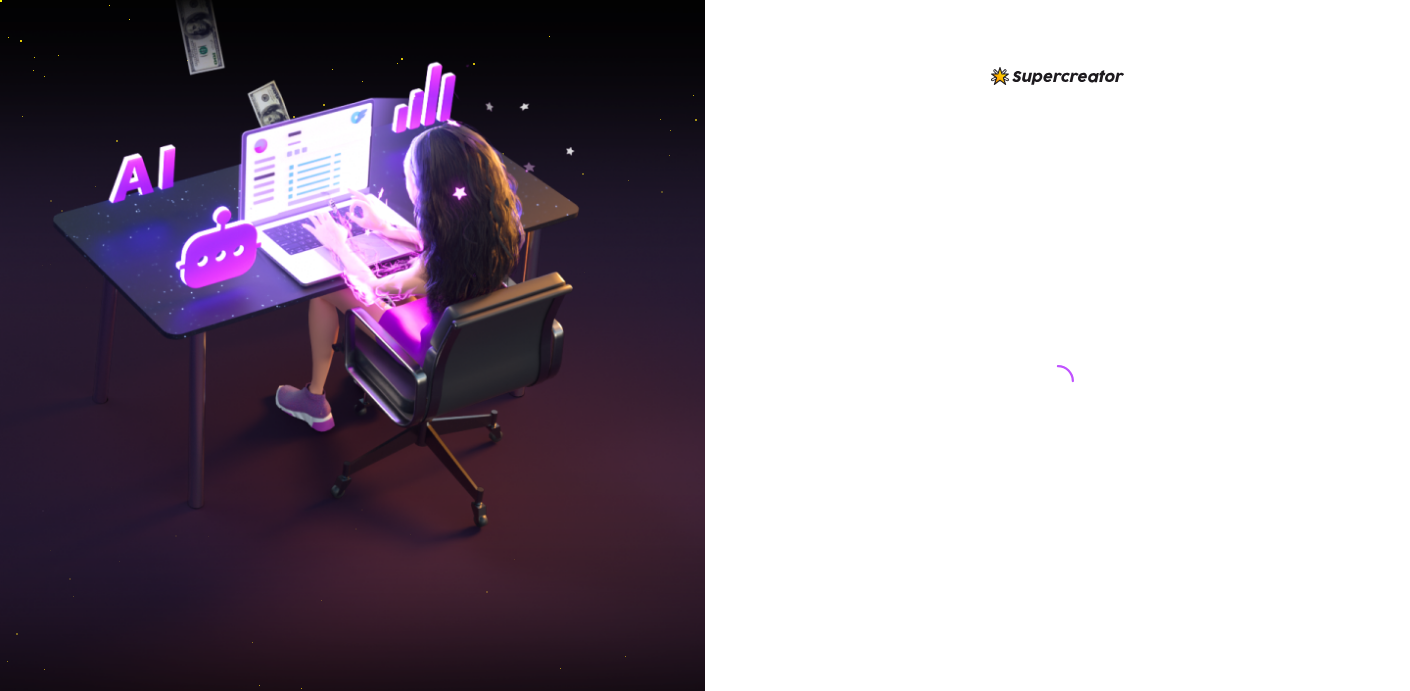scroll, scrollTop: 0, scrollLeft: 0, axis: both 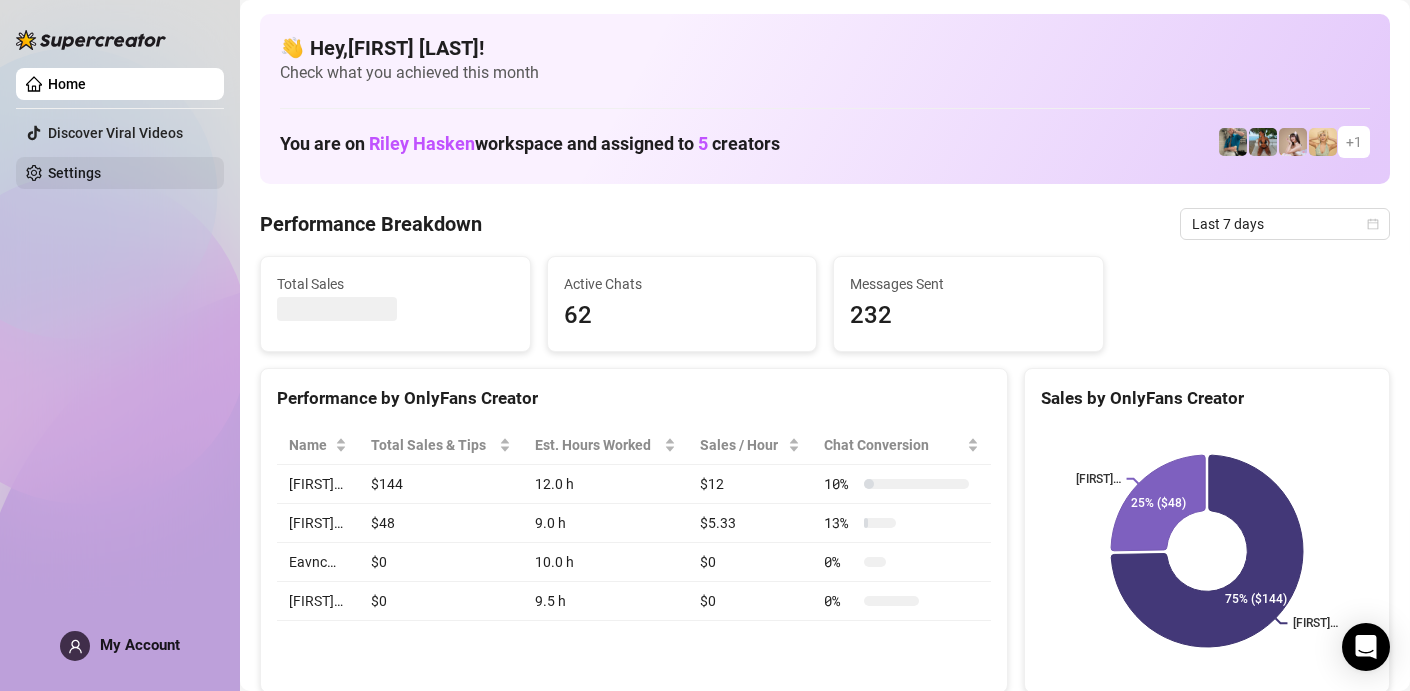 click on "Settings" at bounding box center [74, 173] 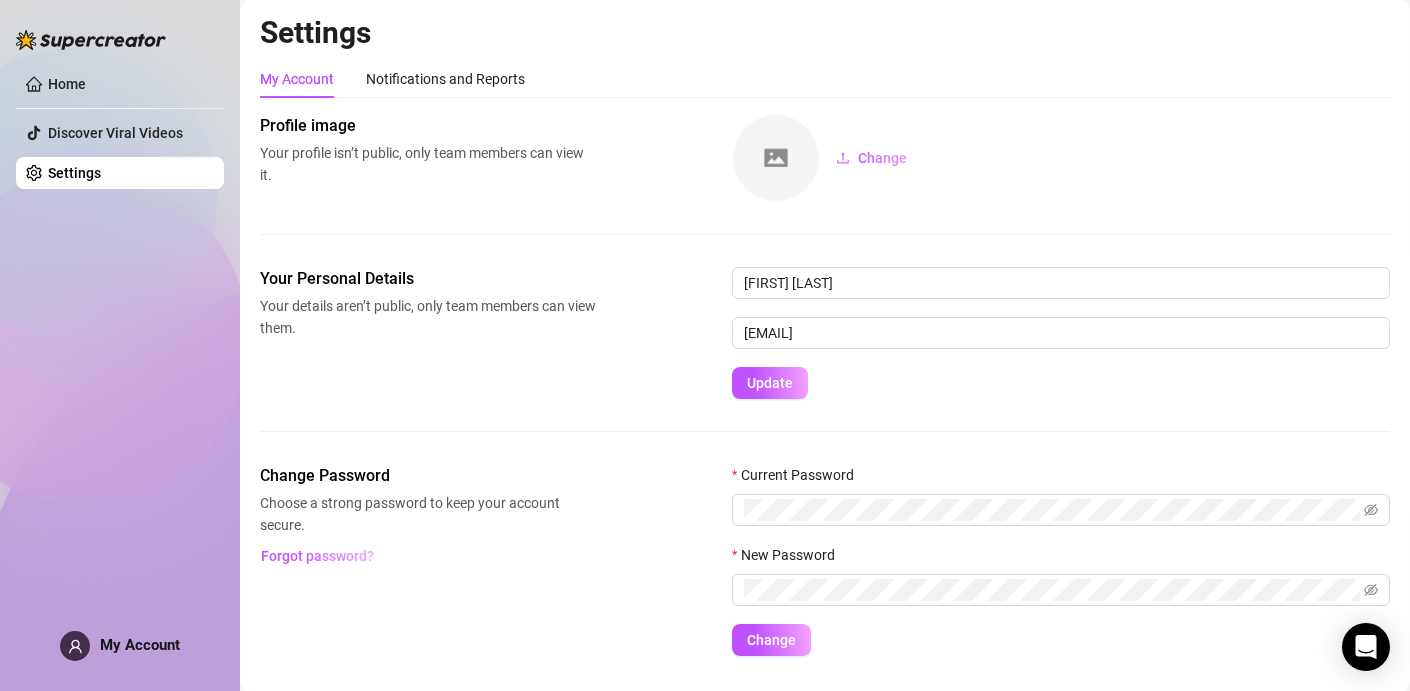 click on "Home Discover Viral Videos Settings My Account" at bounding box center [120, 345] 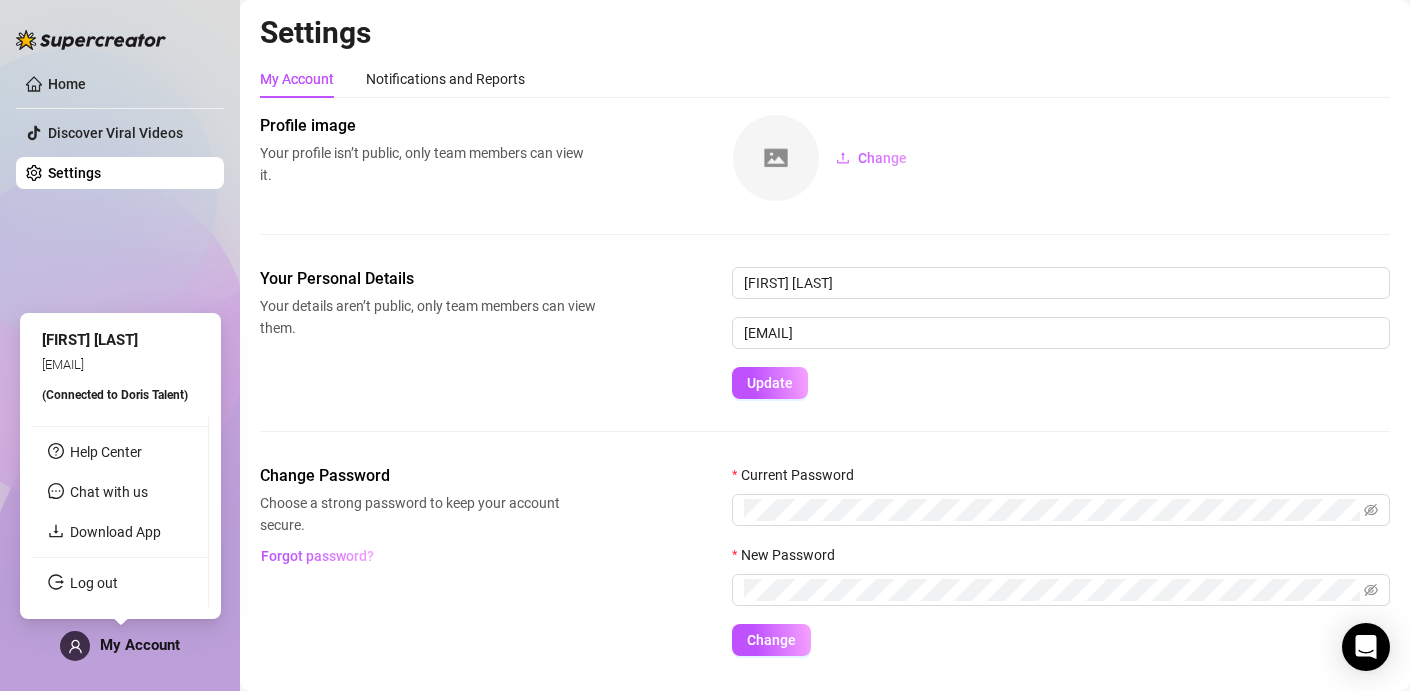 click on "My Account" at bounding box center (120, 646) 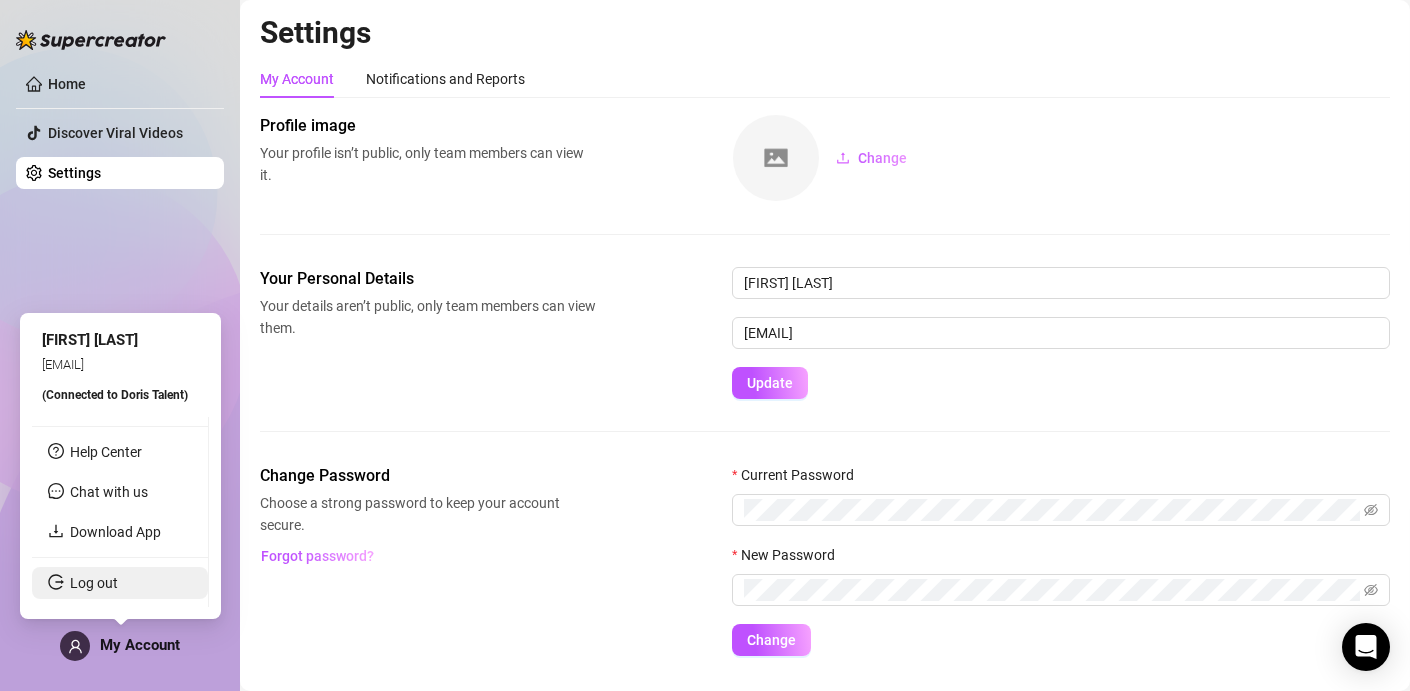 click on "Log out" at bounding box center (94, 583) 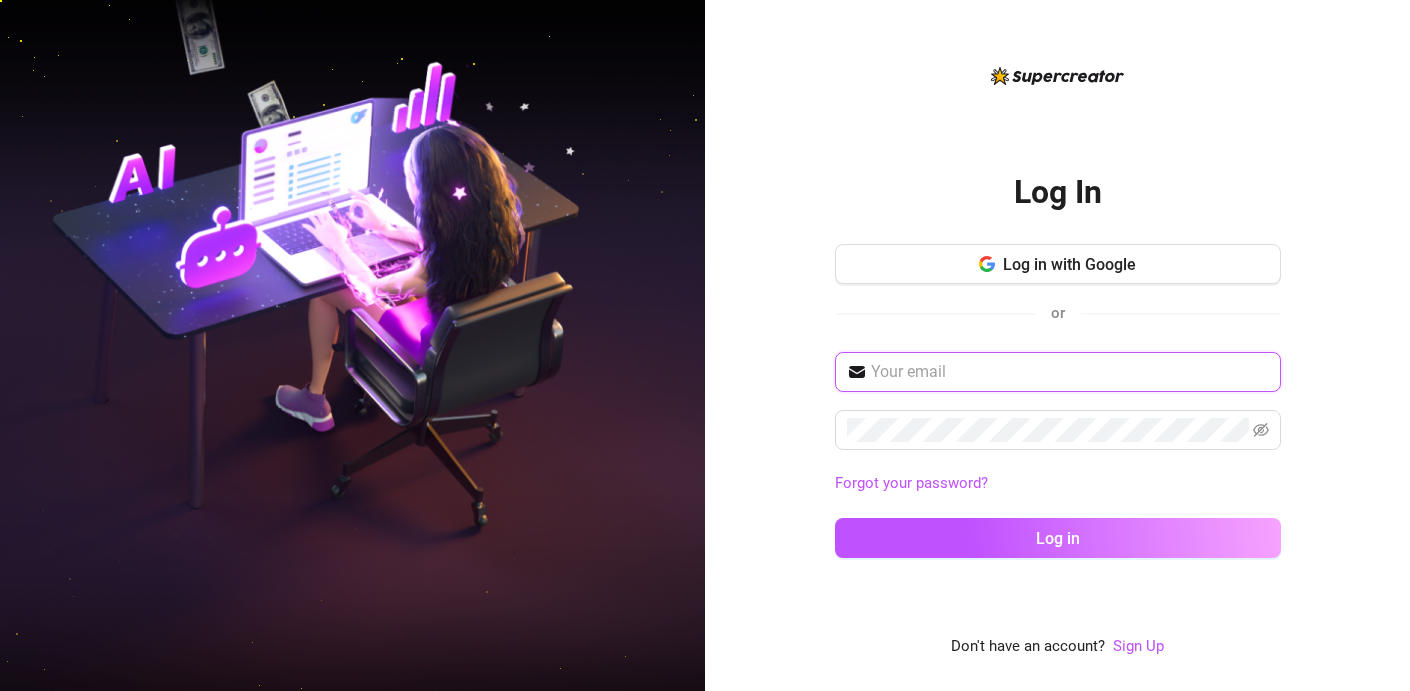 click at bounding box center (1070, 372) 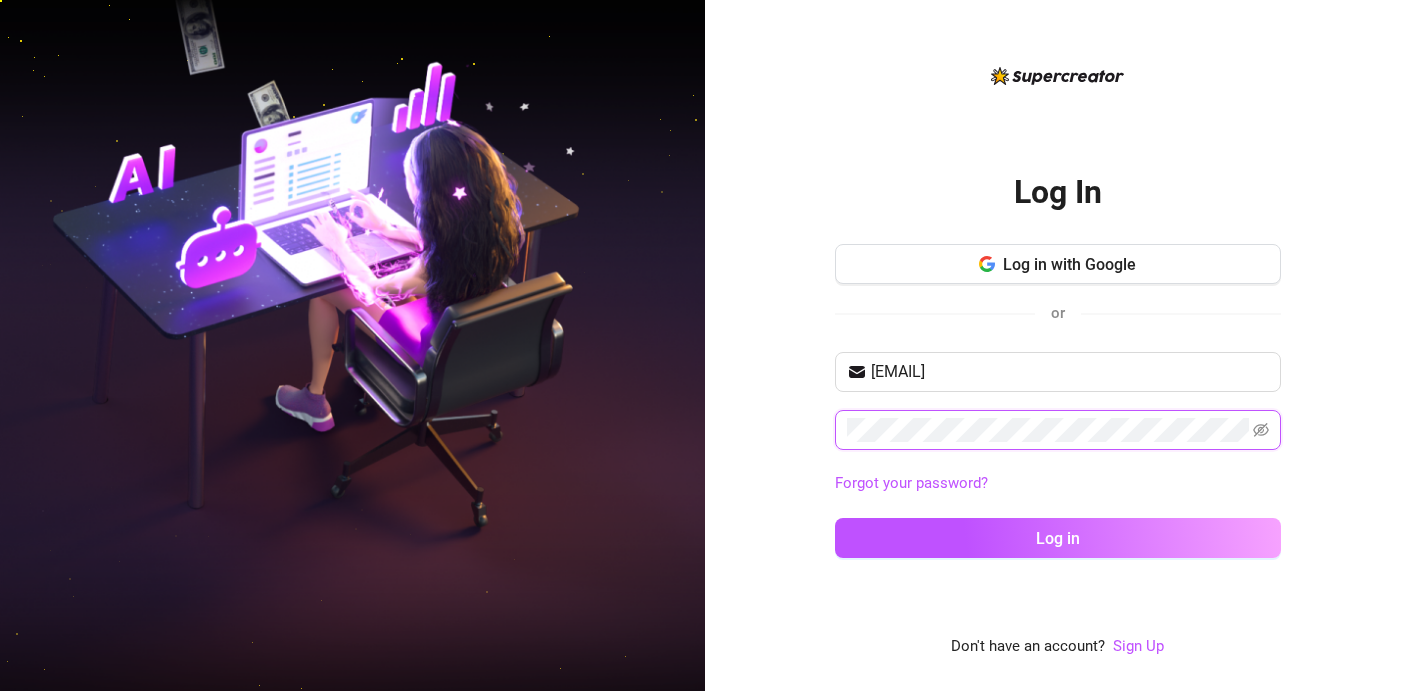 click on "Log in" at bounding box center [1058, 538] 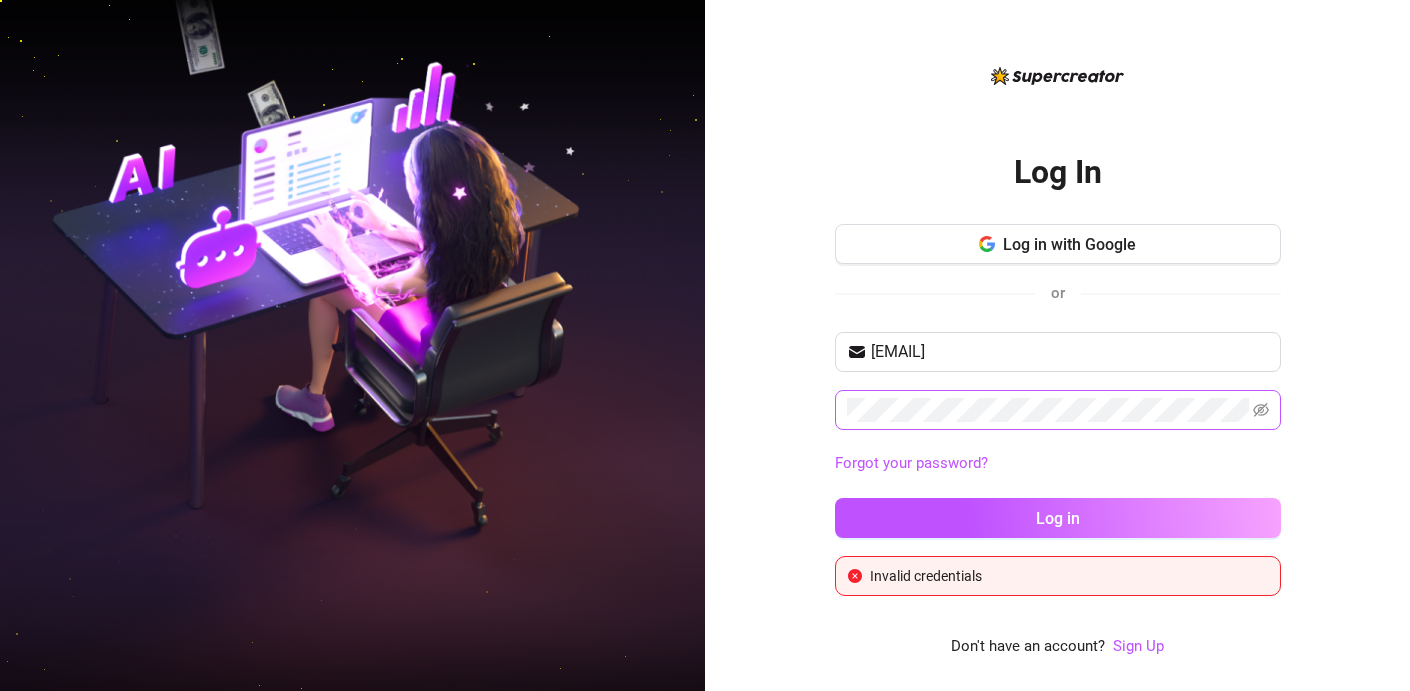 click at bounding box center (1058, 410) 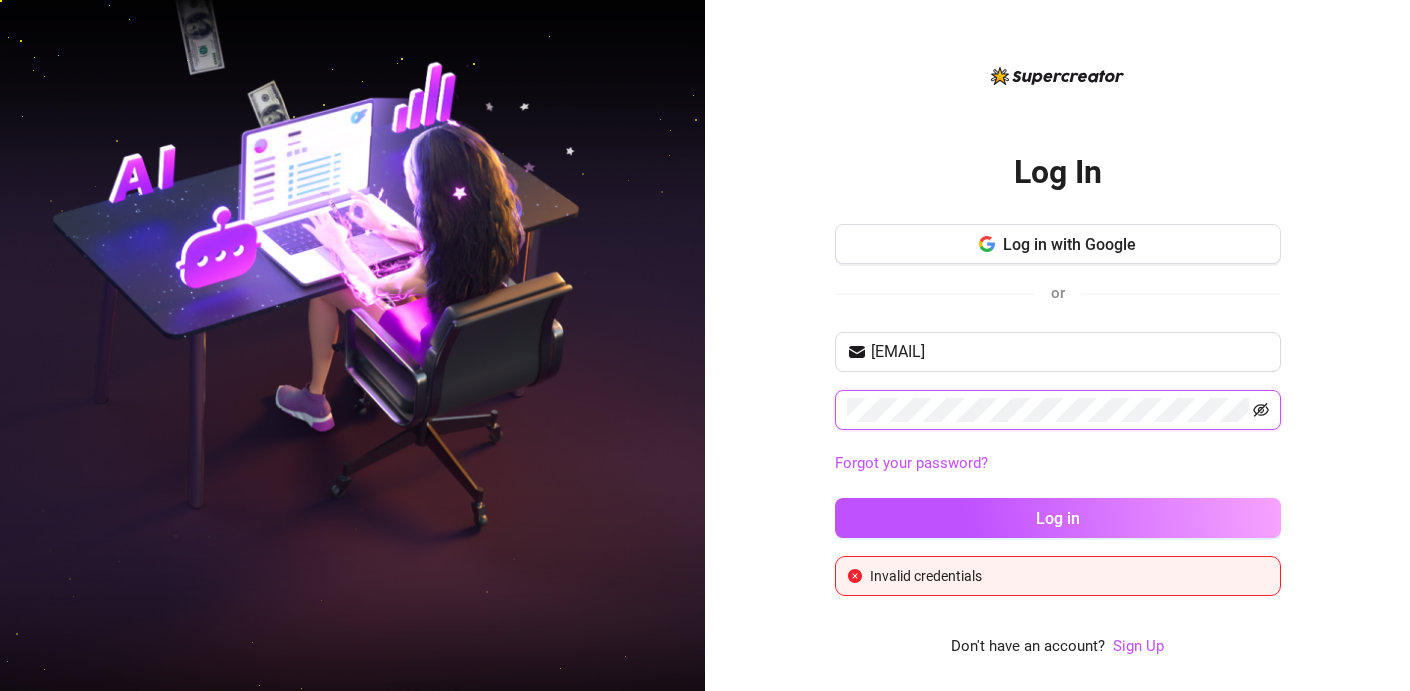 click 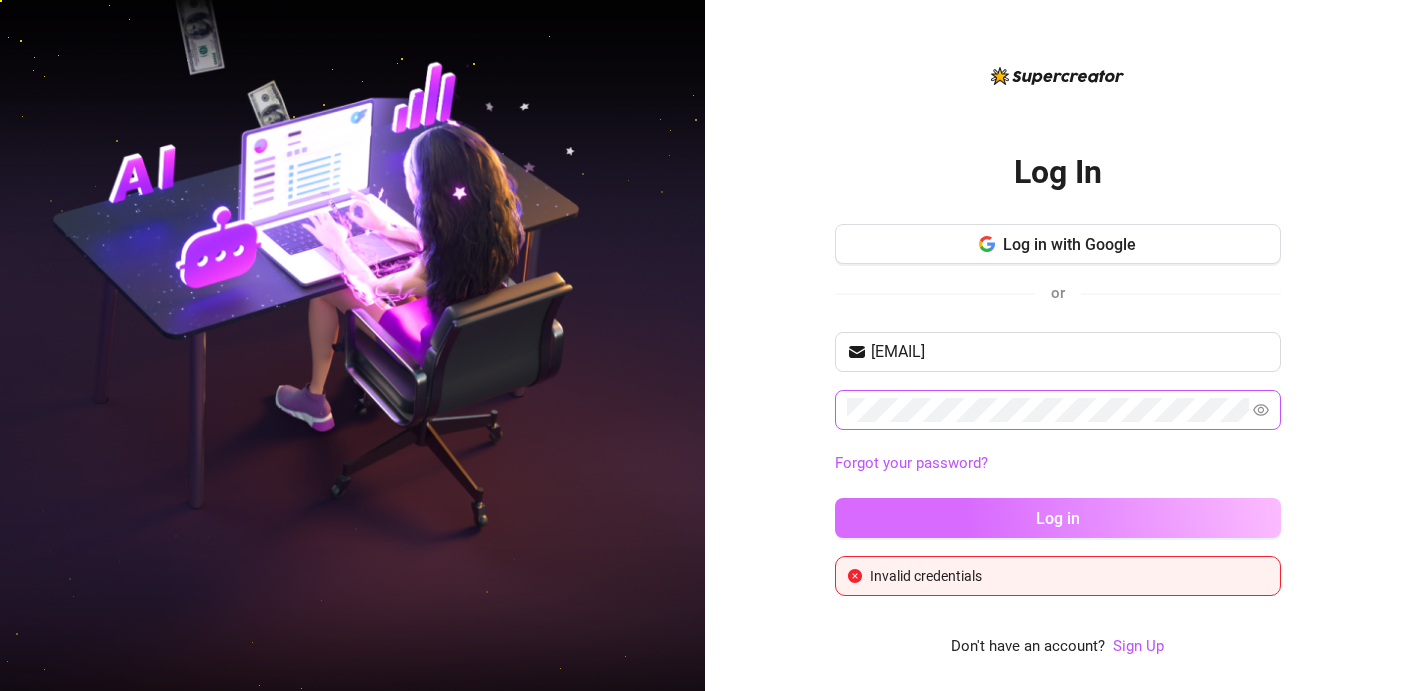 click on "Log in" at bounding box center [1058, 518] 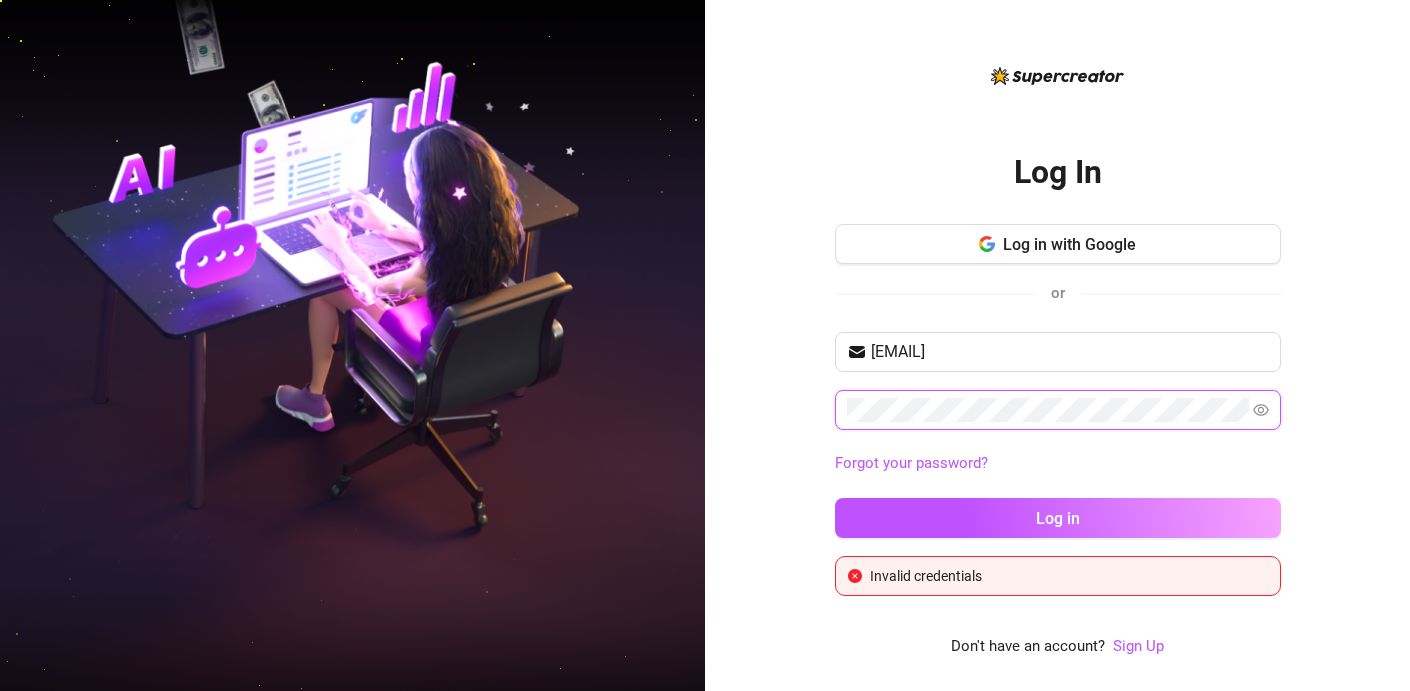 click on "Log in" at bounding box center (1058, 518) 